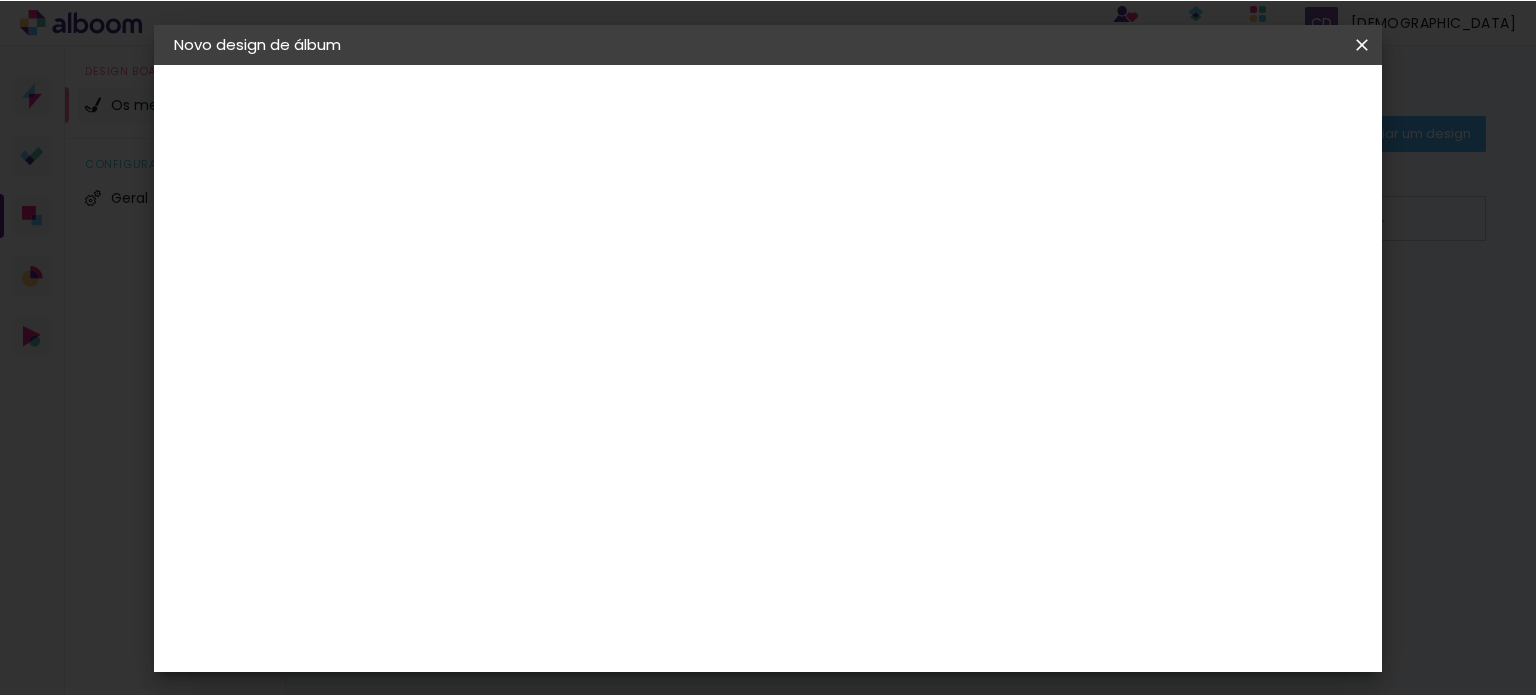 scroll, scrollTop: 0, scrollLeft: 0, axis: both 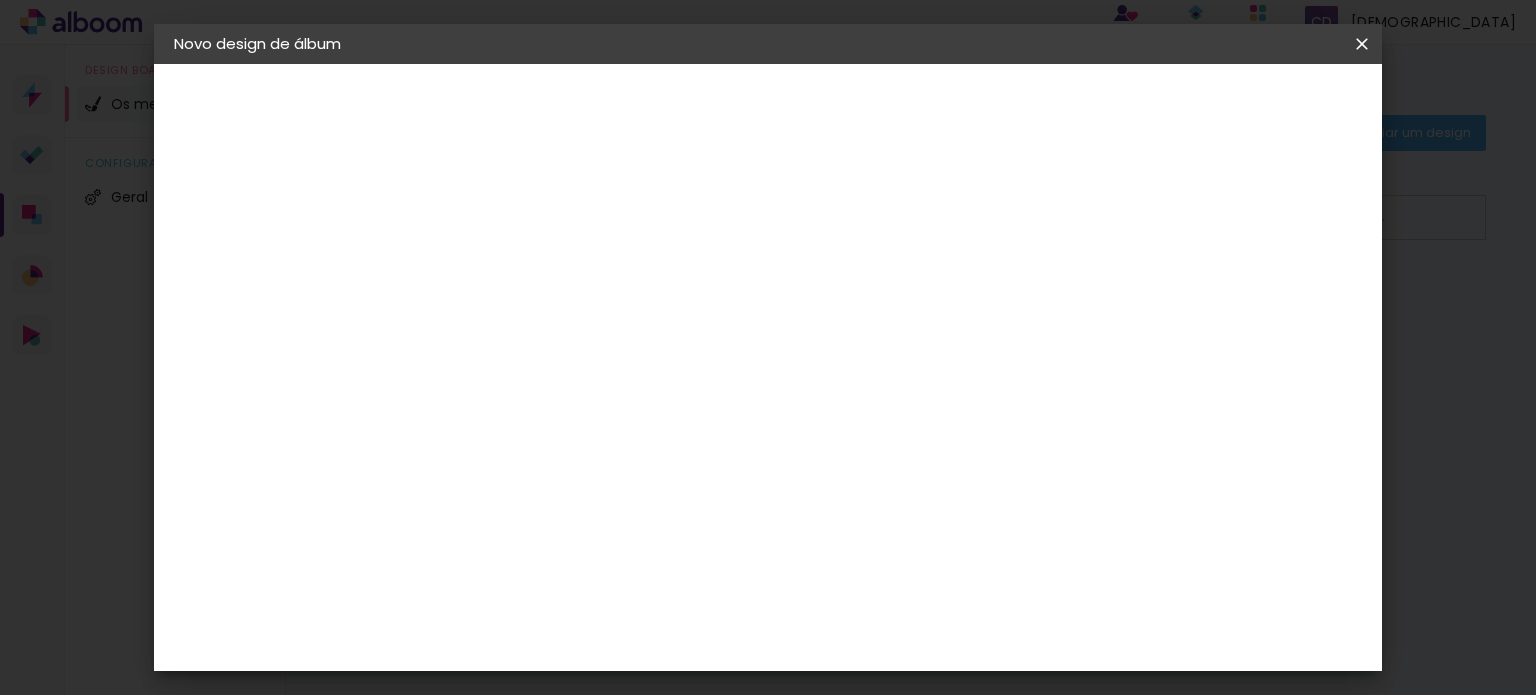 click on "Escolha o tamanho" at bounding box center (552, 370) 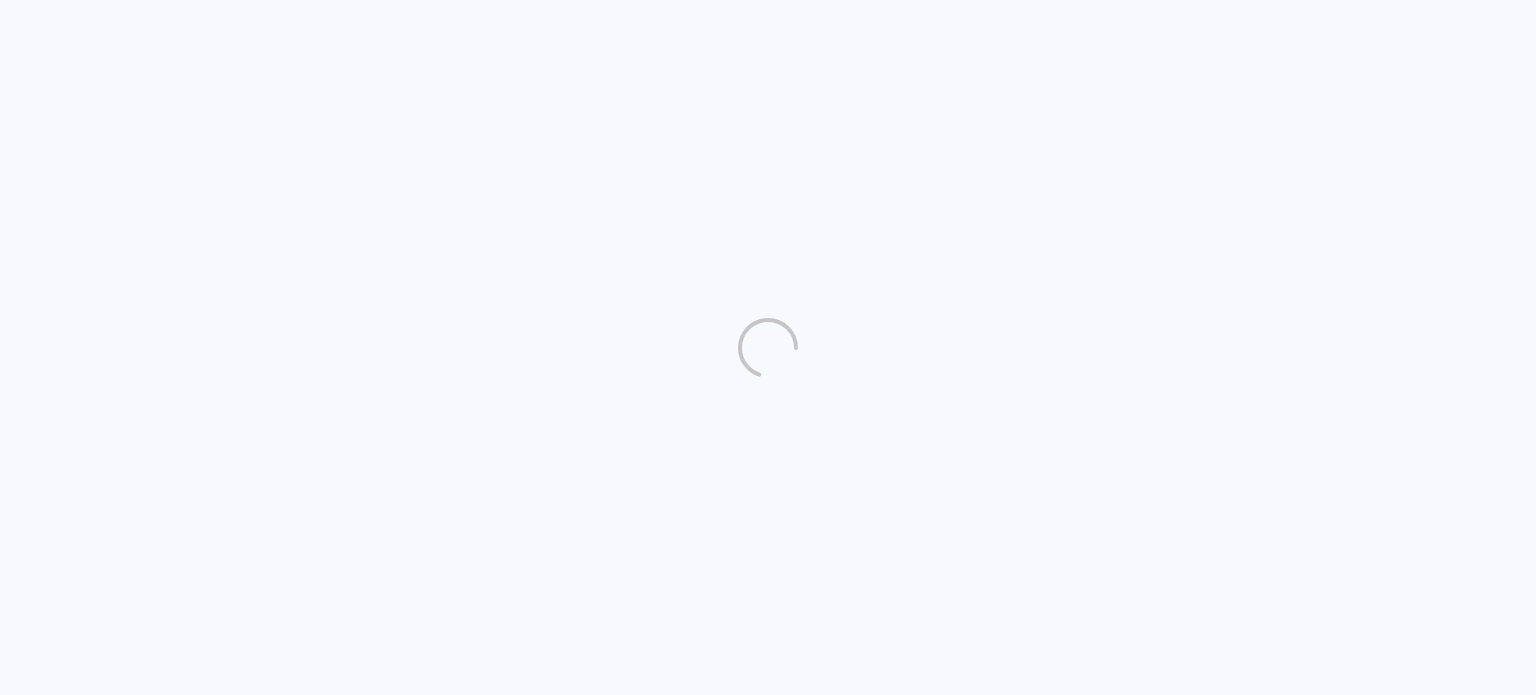scroll, scrollTop: 0, scrollLeft: 0, axis: both 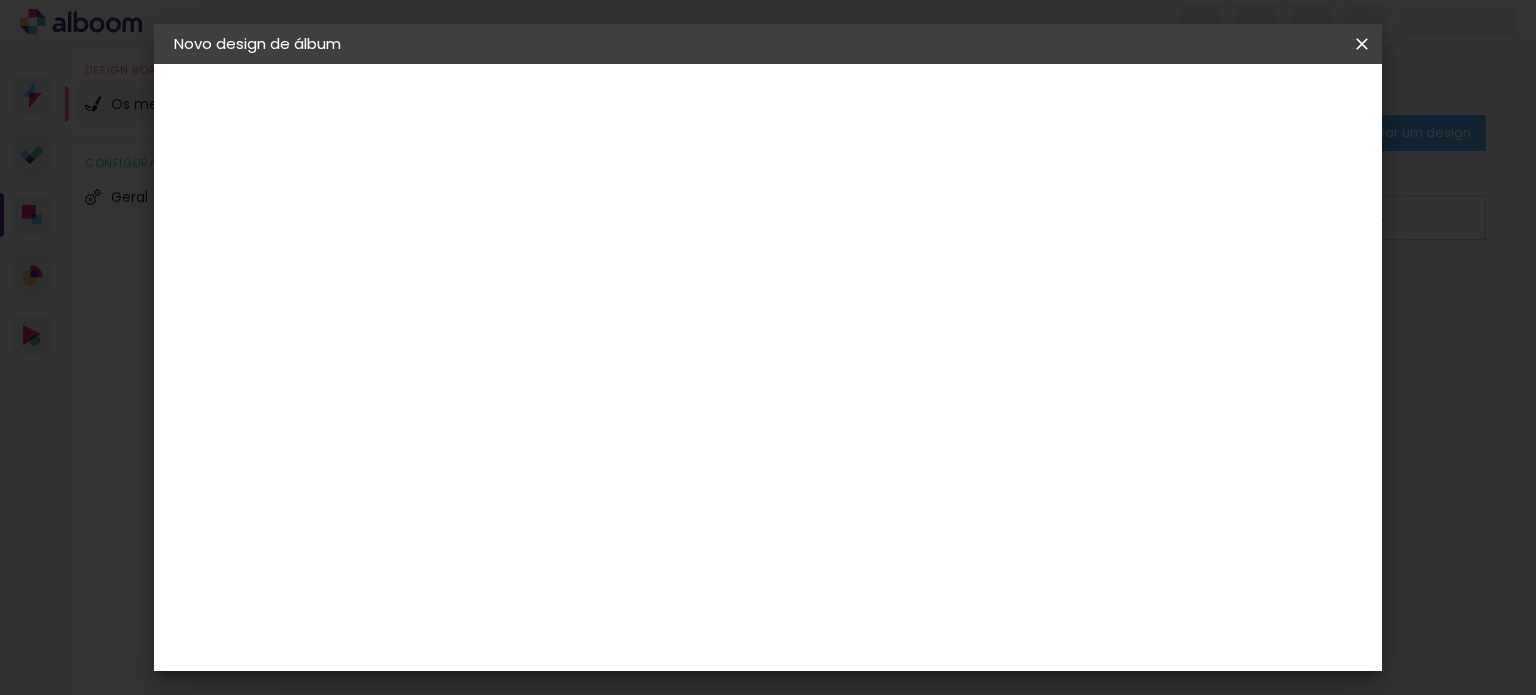 click on "Escolha o tamanho" at bounding box center (552, 370) 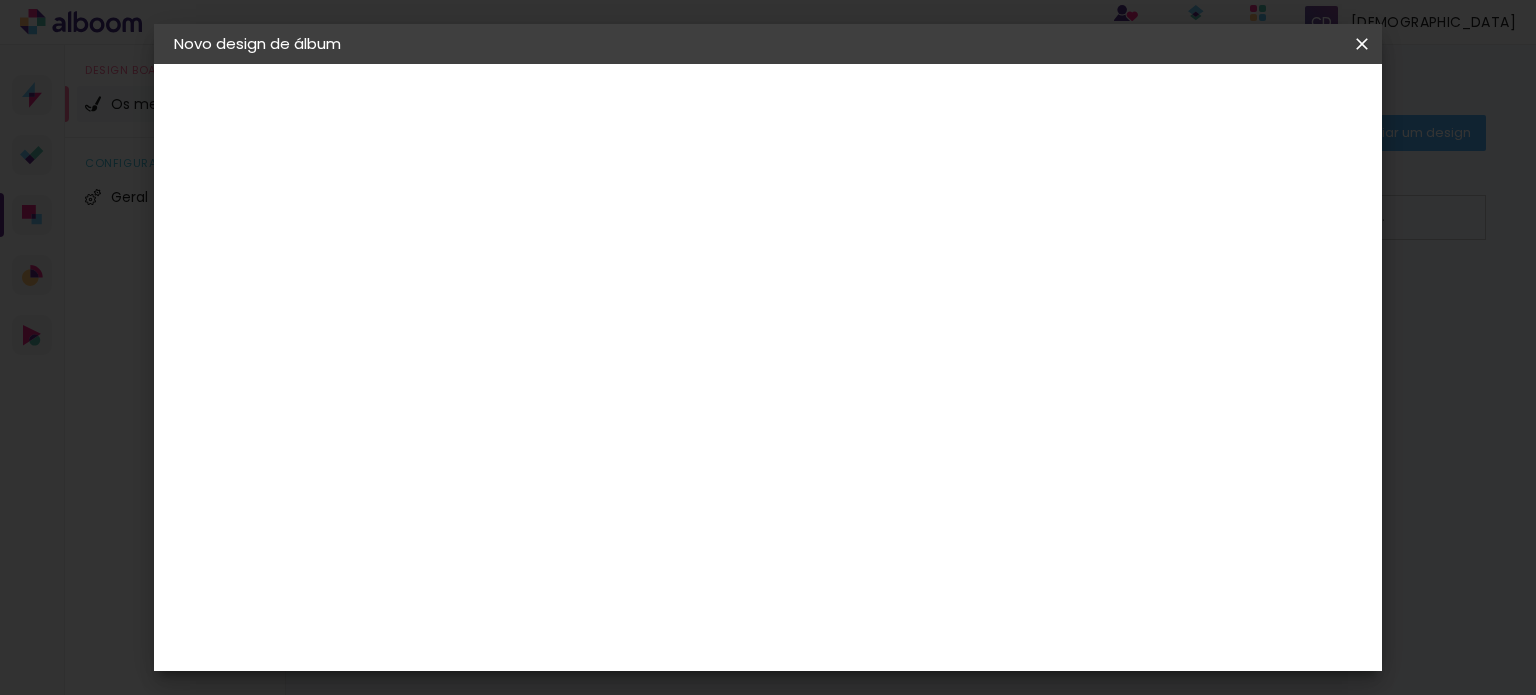 scroll, scrollTop: 0, scrollLeft: 0, axis: both 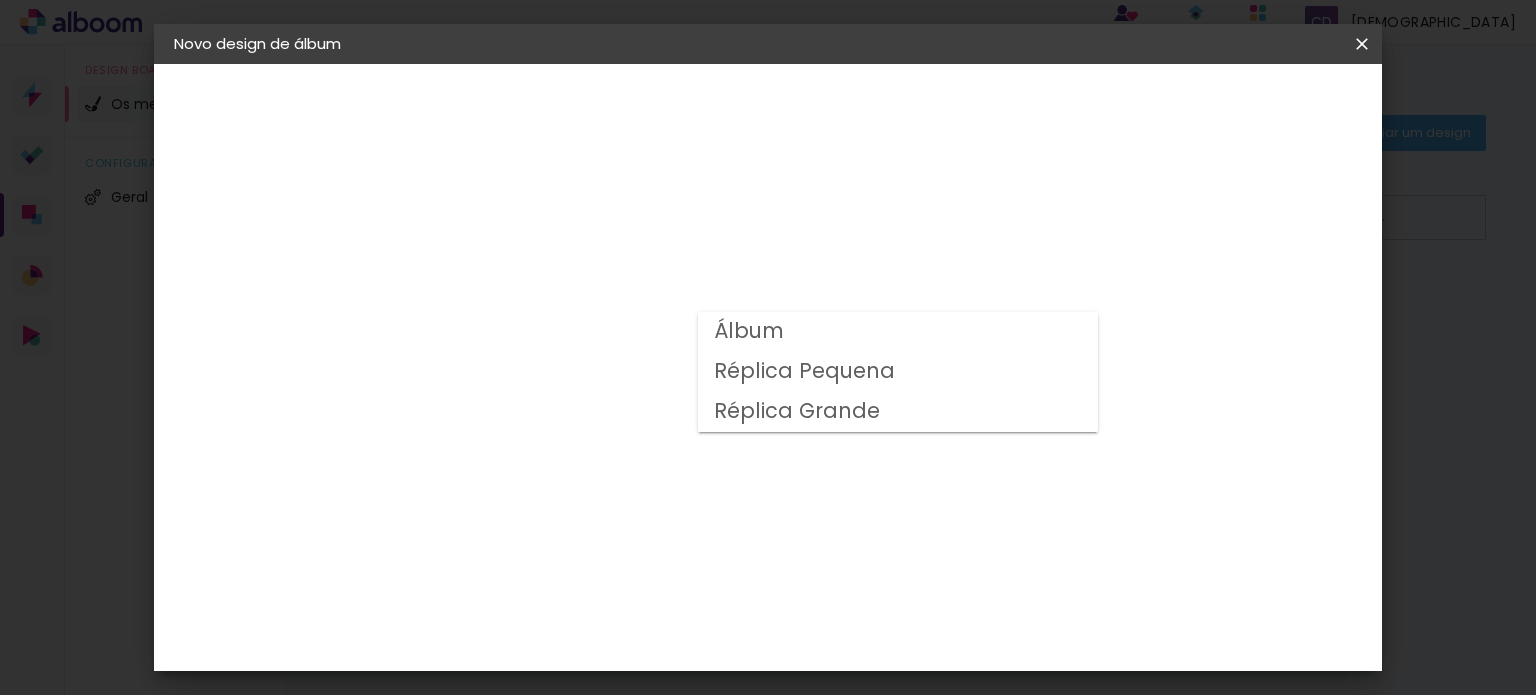 click on "Álbum" at bounding box center (0, 0) 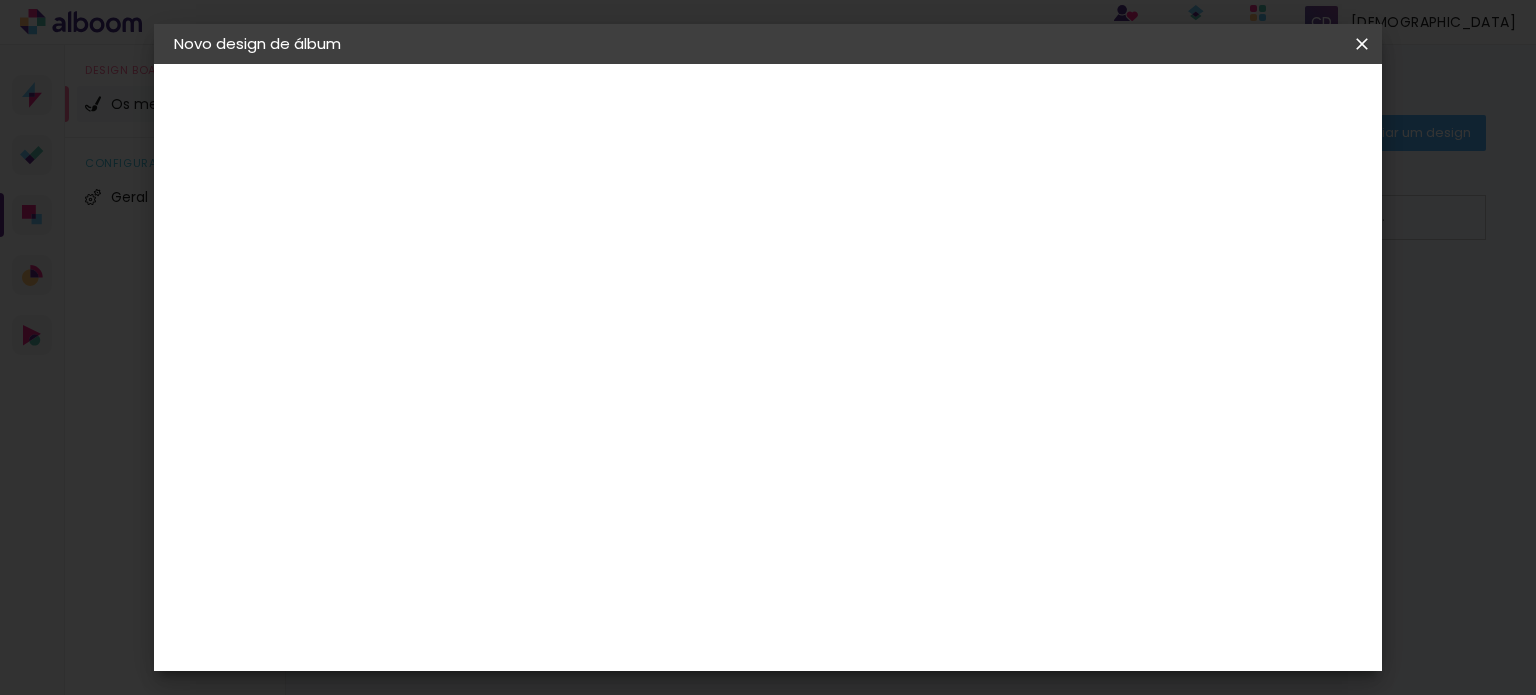 scroll, scrollTop: 200, scrollLeft: 0, axis: vertical 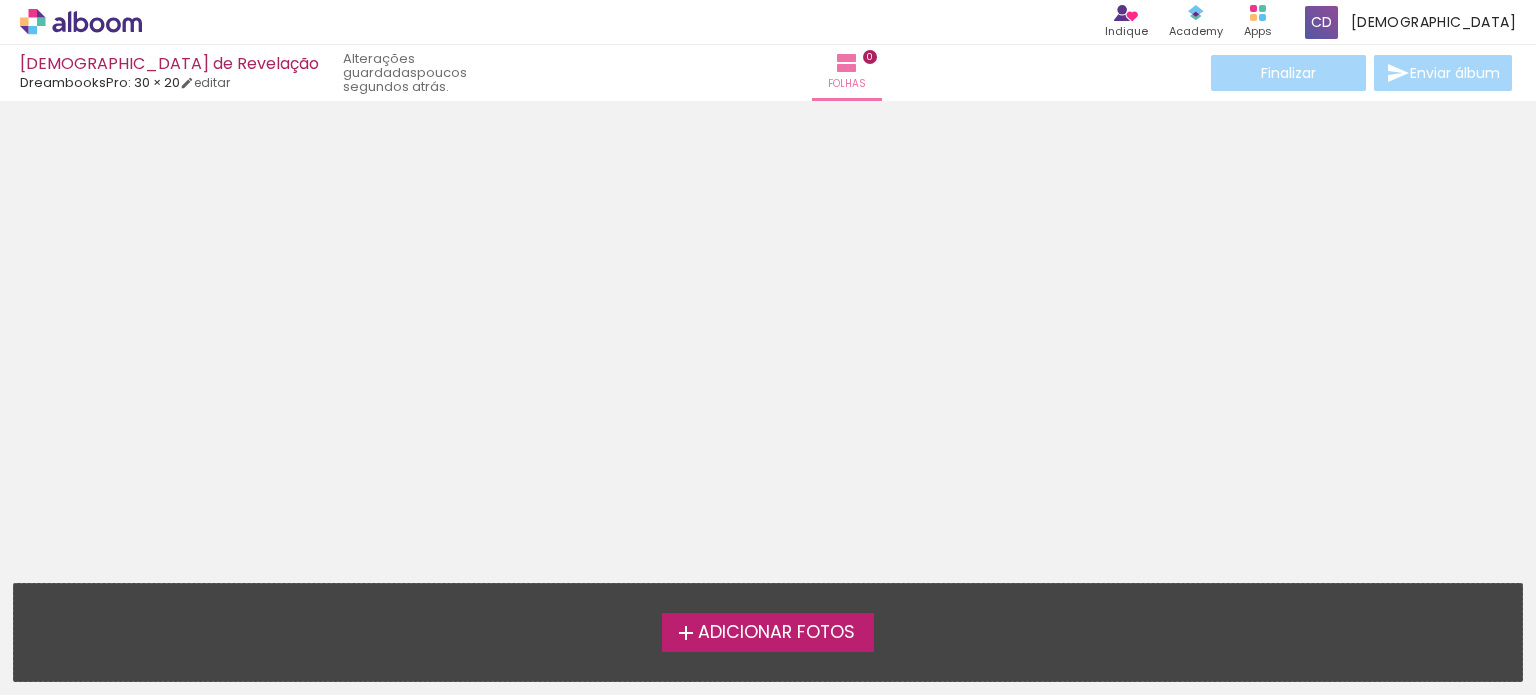 click on "Adicionar Fotos" at bounding box center [776, 633] 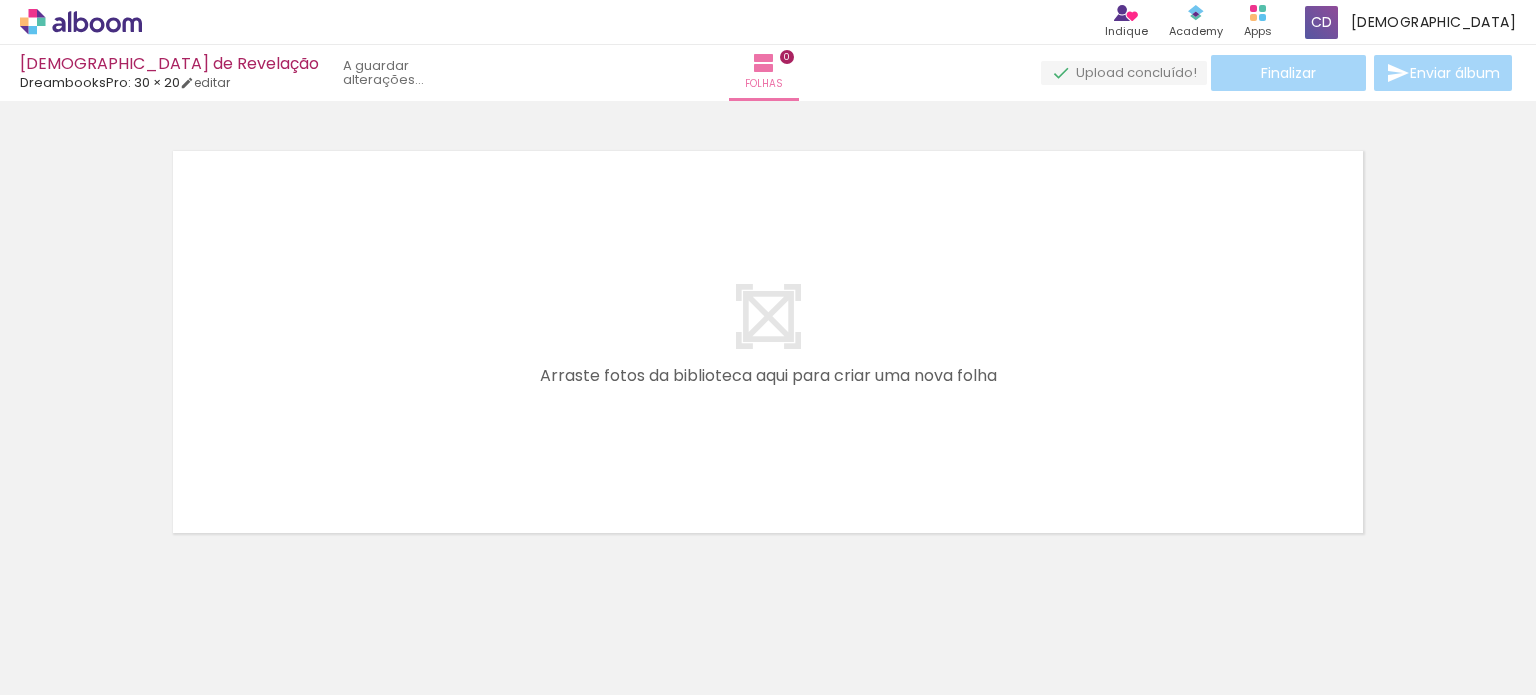 scroll, scrollTop: 0, scrollLeft: 0, axis: both 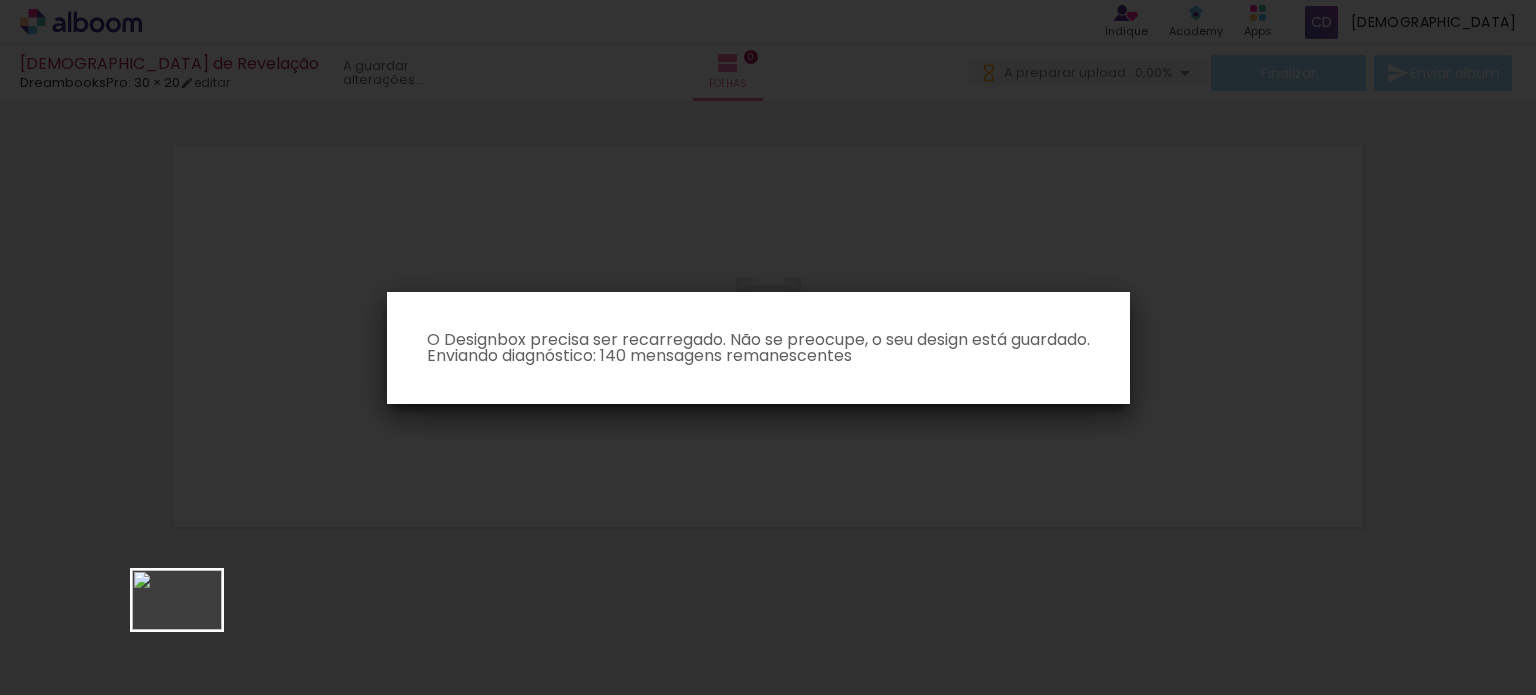 drag, startPoint x: 328, startPoint y: 531, endPoint x: 192, endPoint y: 637, distance: 172.4297 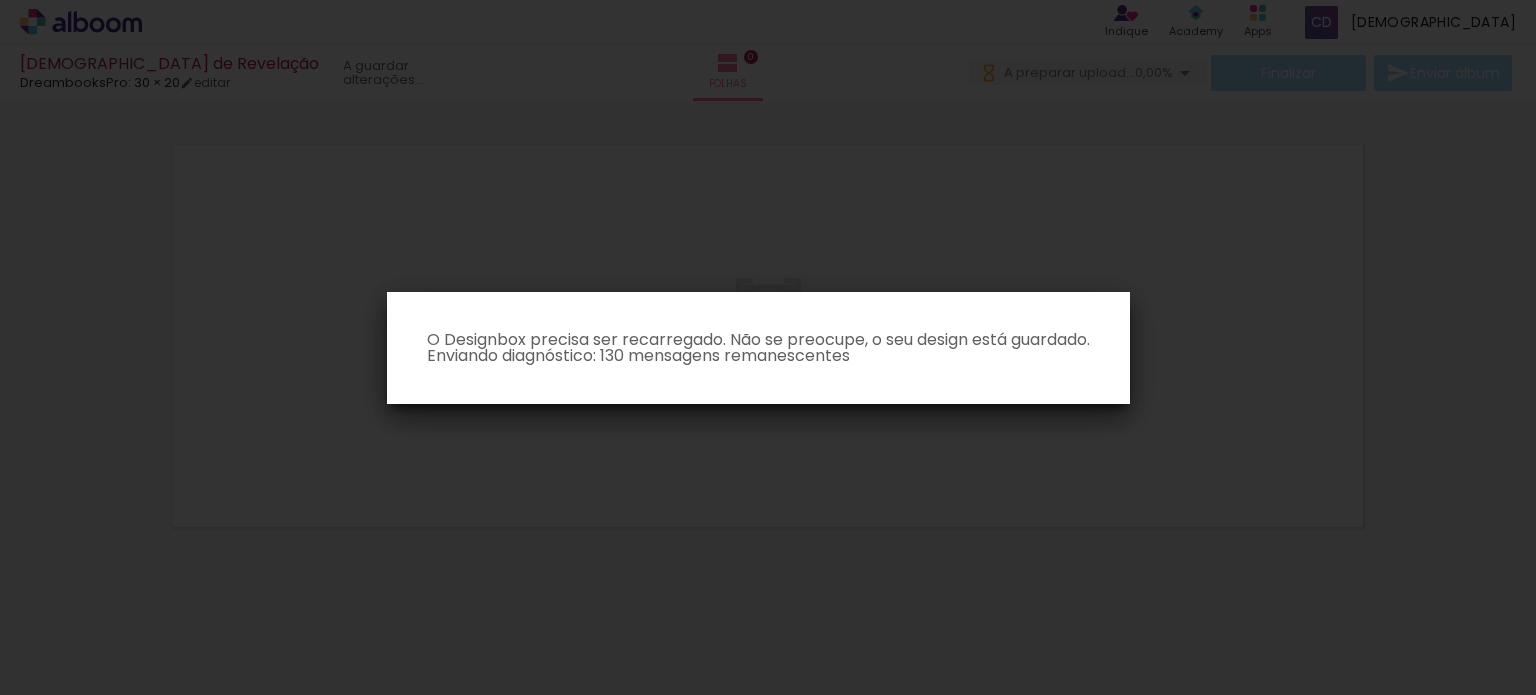 scroll, scrollTop: 0, scrollLeft: 0, axis: both 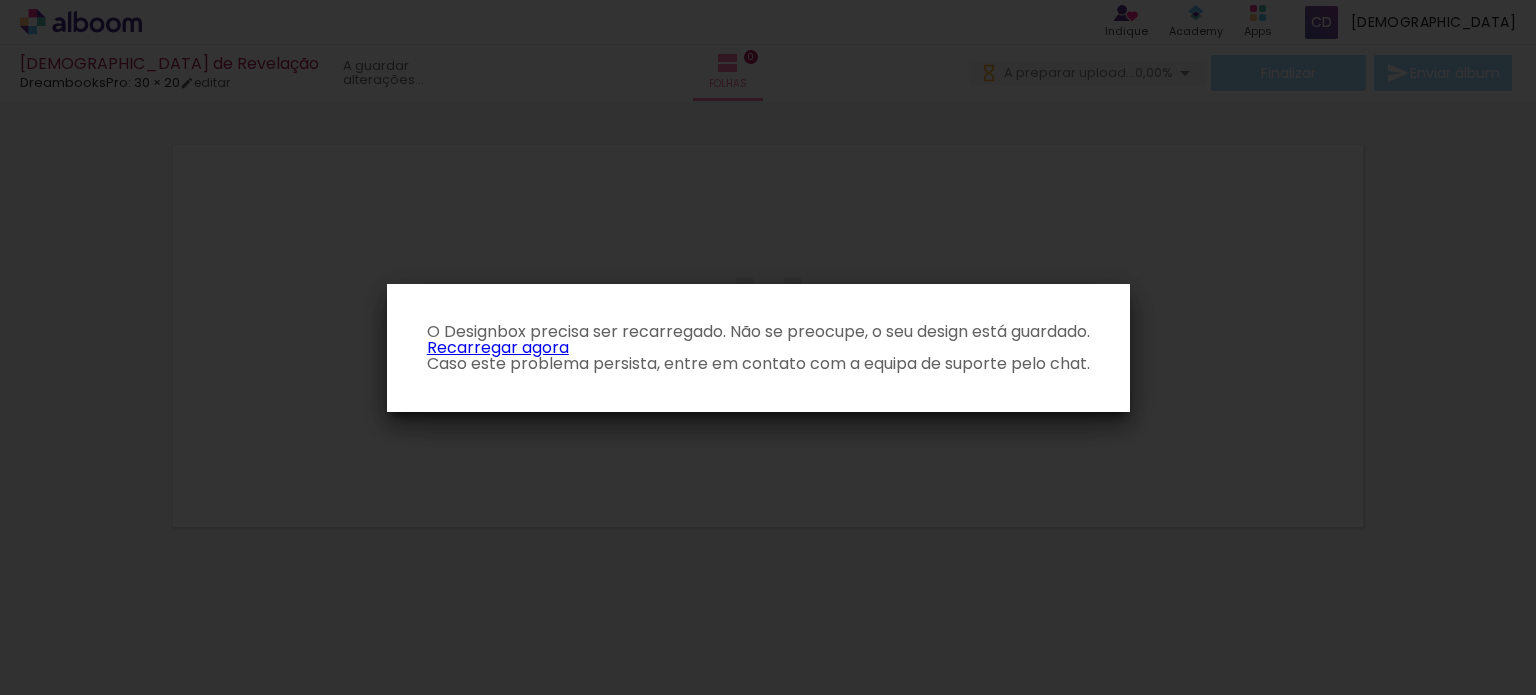 click on "Recarregar agora" at bounding box center [498, 347] 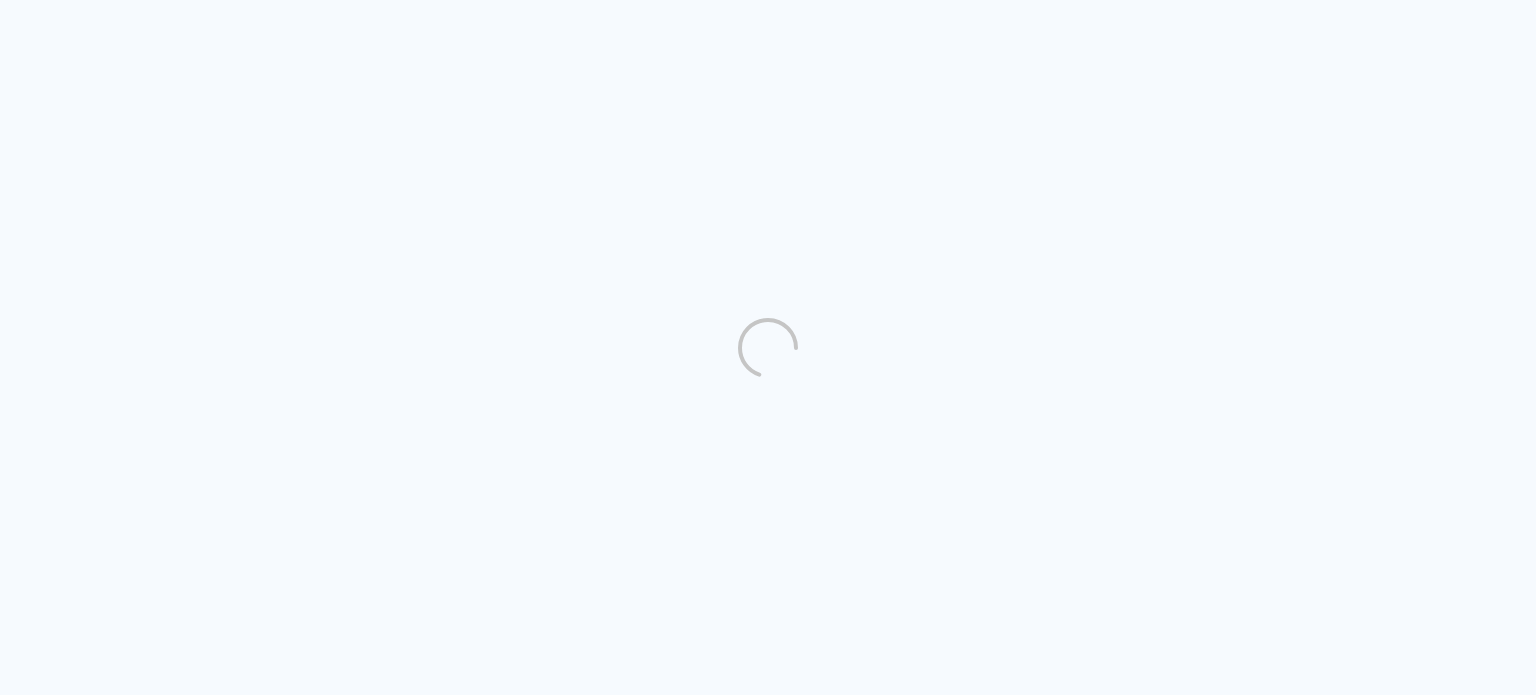 scroll, scrollTop: 0, scrollLeft: 0, axis: both 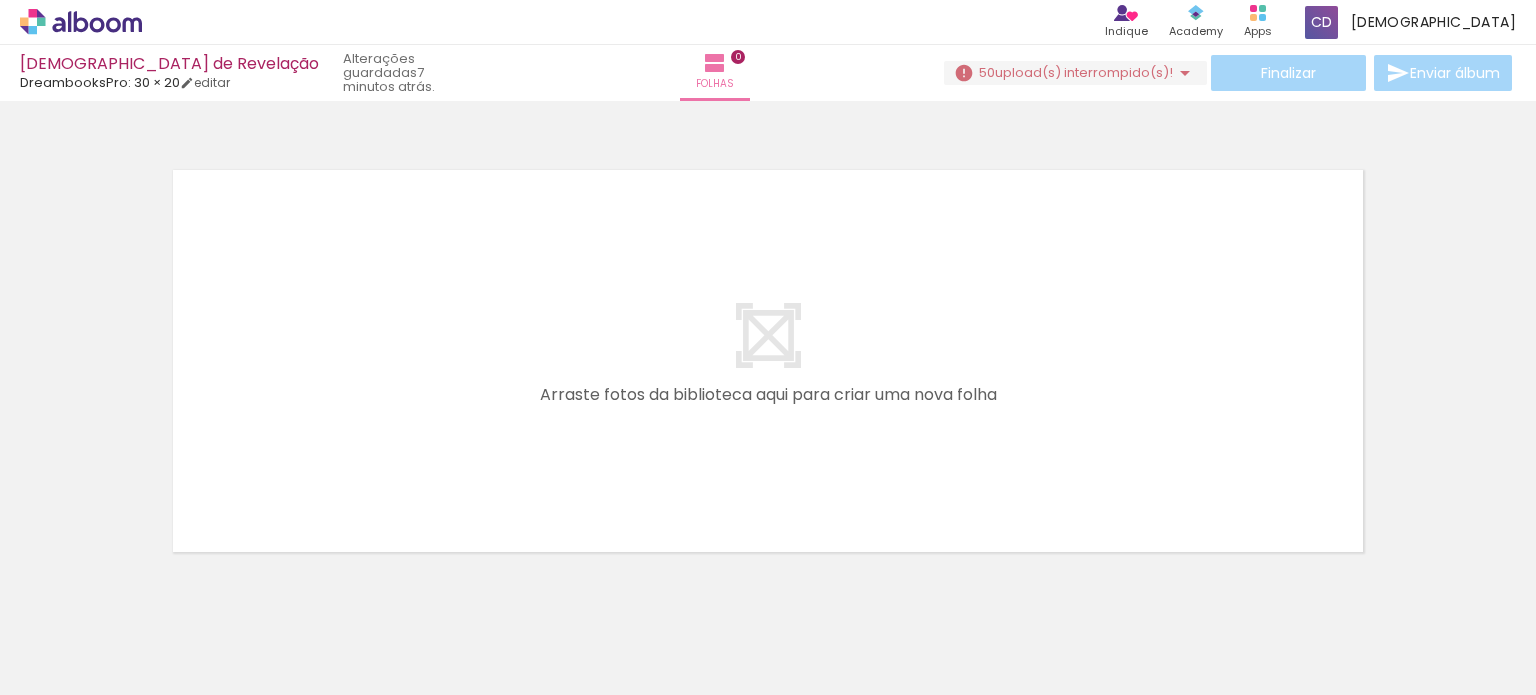 click at bounding box center [144, 632] 